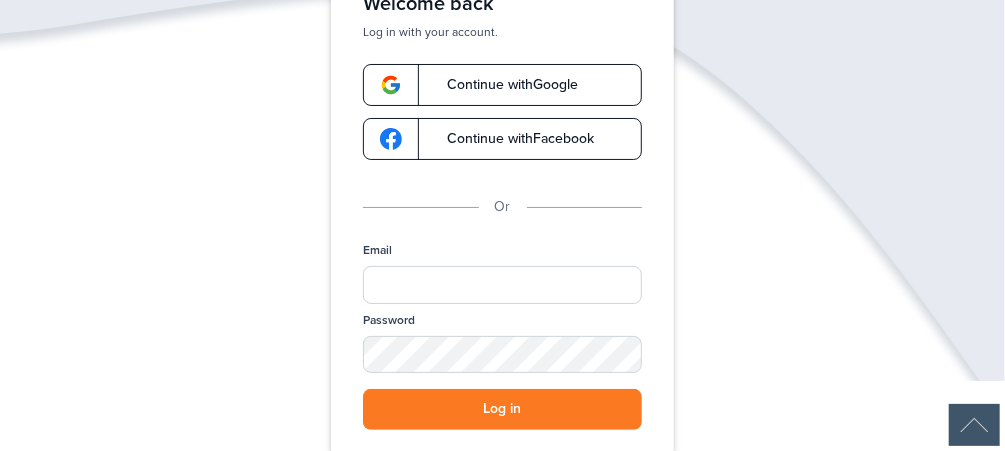scroll, scrollTop: 240, scrollLeft: 0, axis: vertical 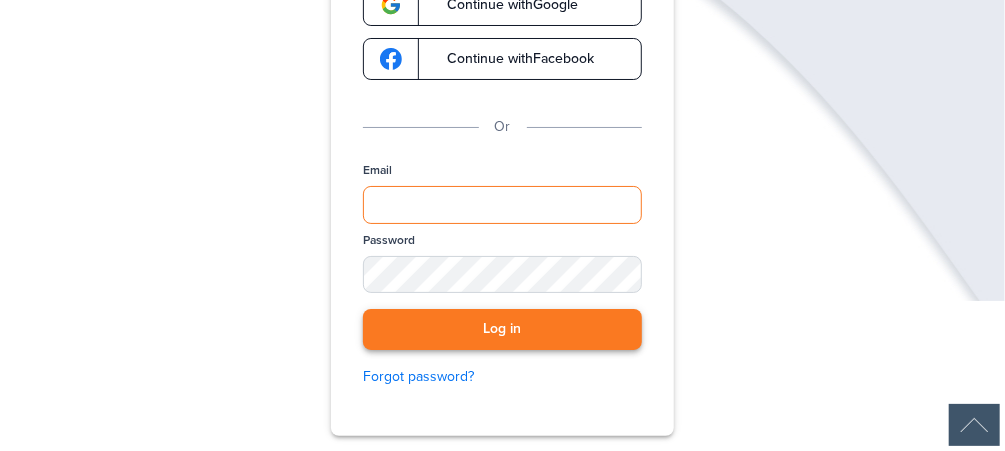 type on "**********" 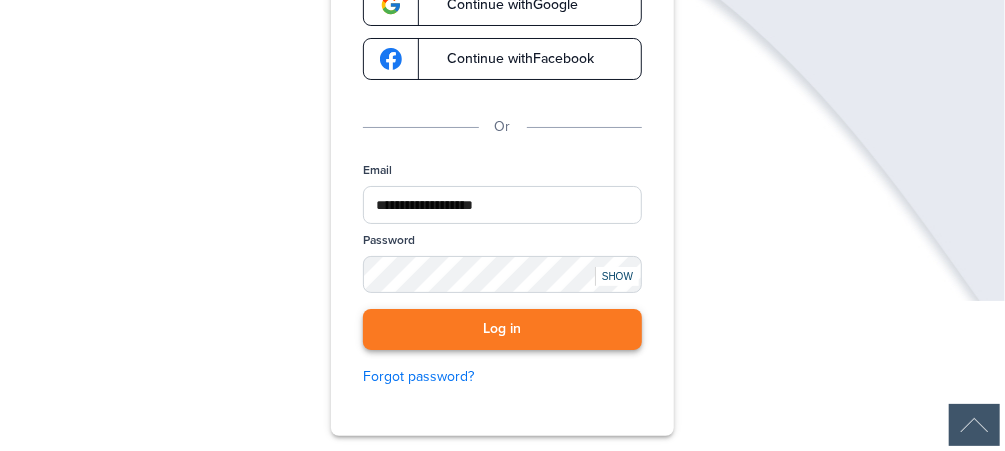click on "Log in" at bounding box center (502, 329) 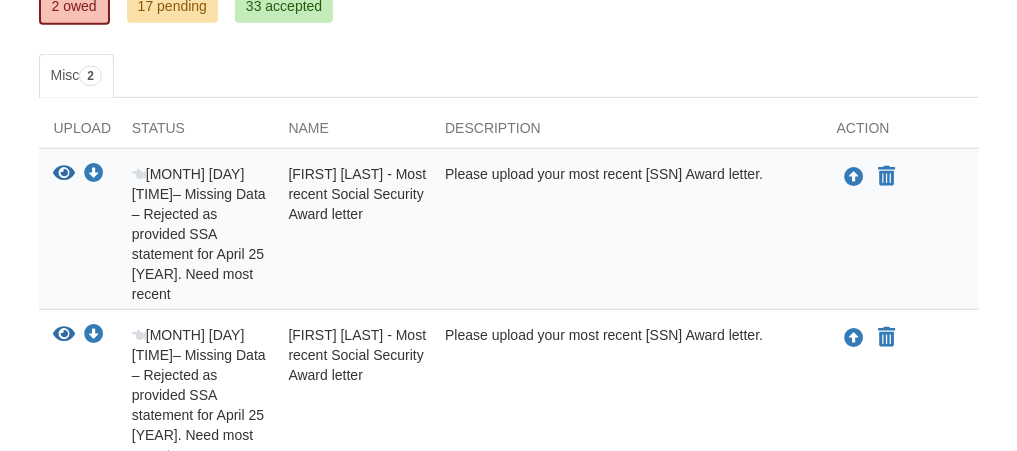 scroll, scrollTop: 400, scrollLeft: 0, axis: vertical 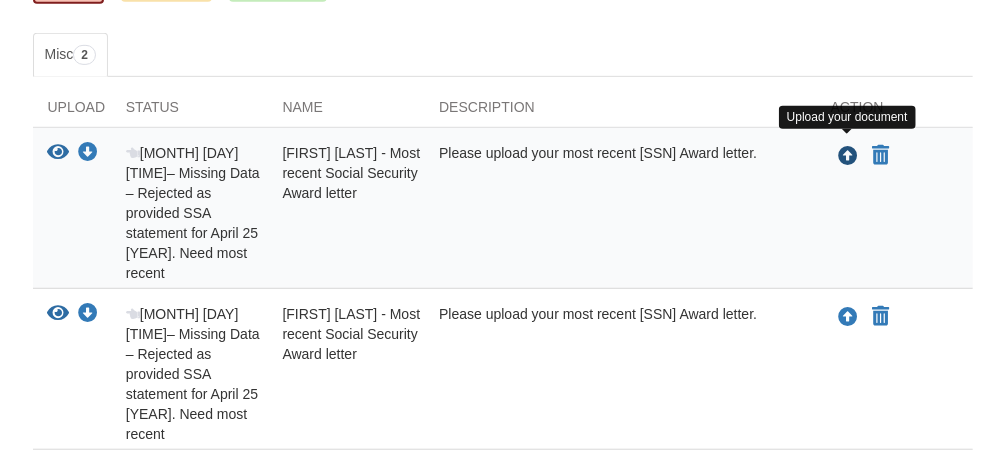 click at bounding box center [848, 157] 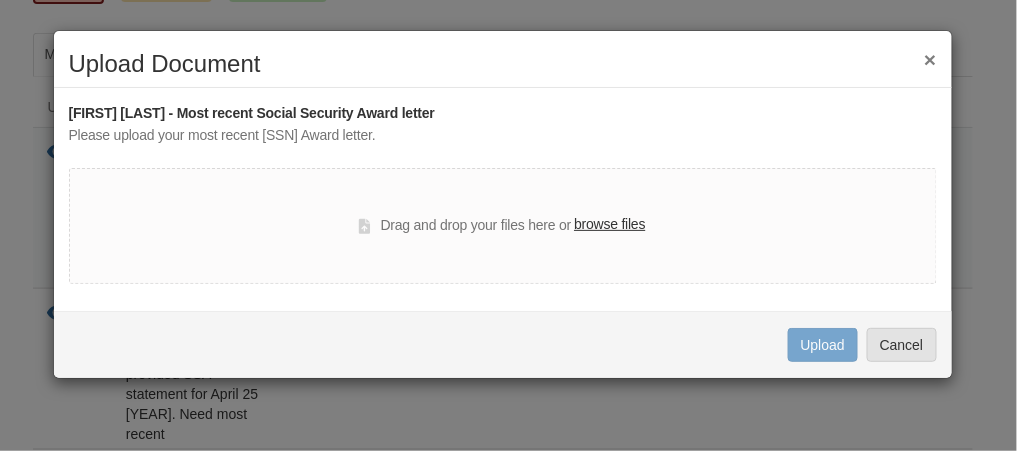 click on "browse files" at bounding box center [609, 225] 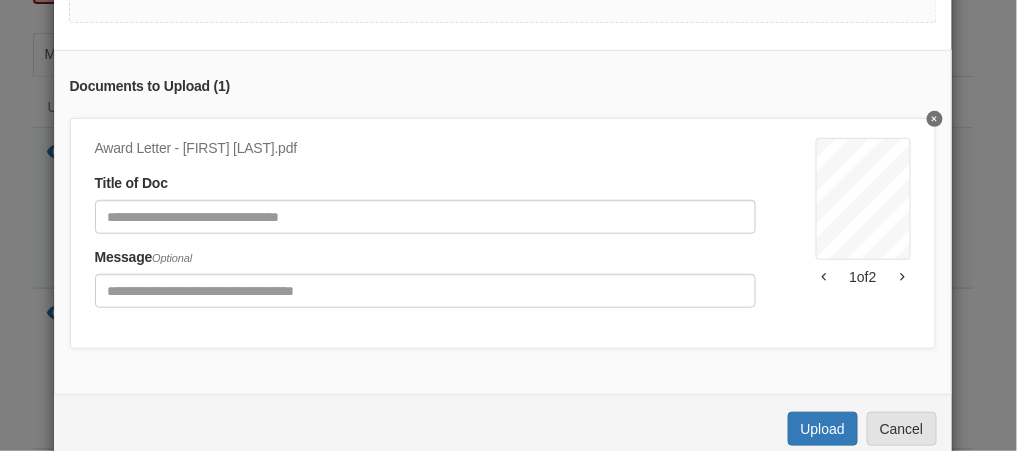 scroll, scrollTop: 240, scrollLeft: 0, axis: vertical 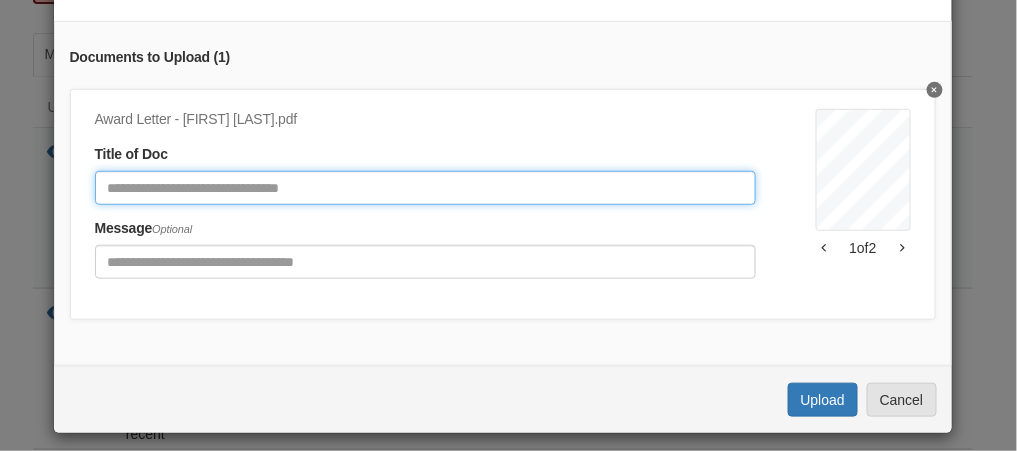 click 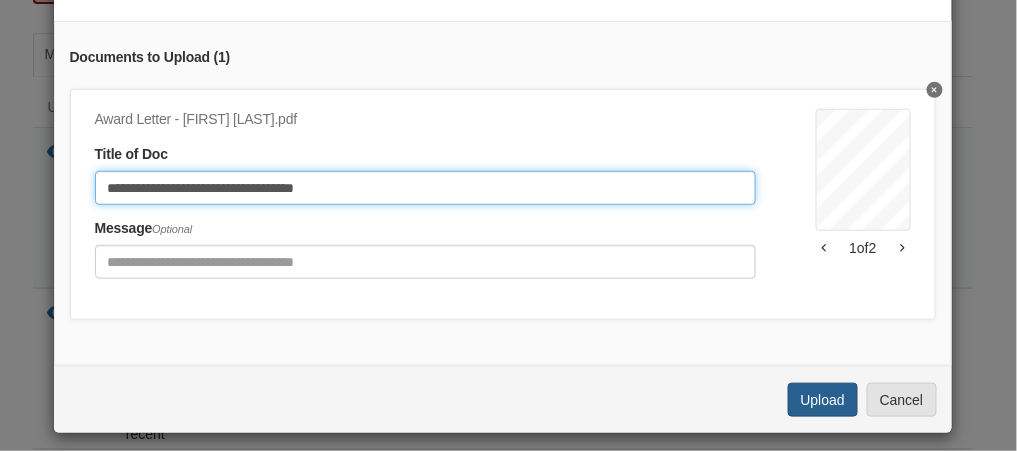 type on "**********" 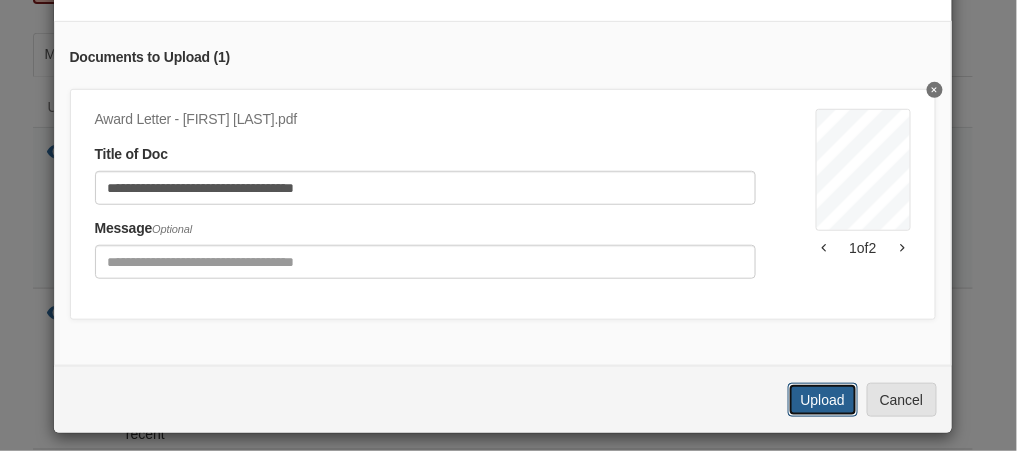 click on "Upload" at bounding box center [823, 400] 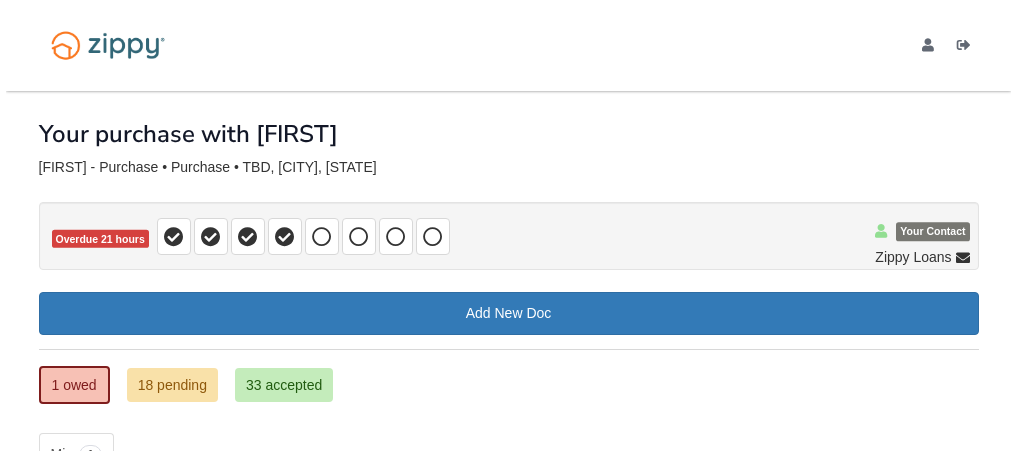scroll, scrollTop: 371, scrollLeft: 0, axis: vertical 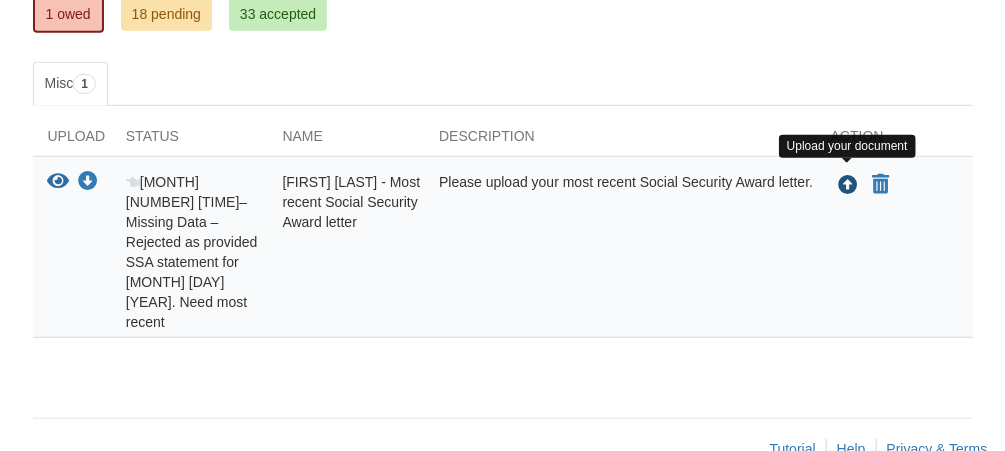 click at bounding box center (848, 186) 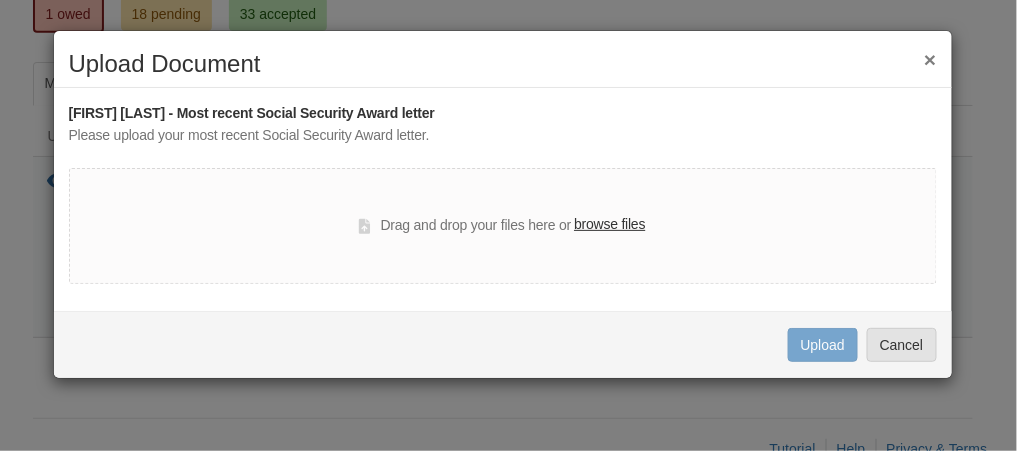 click on "browse files" at bounding box center [609, 225] 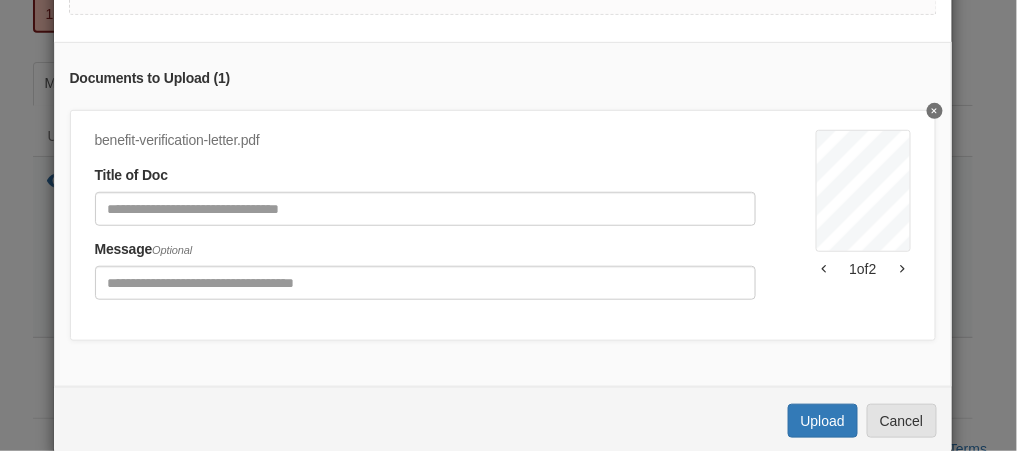 scroll, scrollTop: 240, scrollLeft: 0, axis: vertical 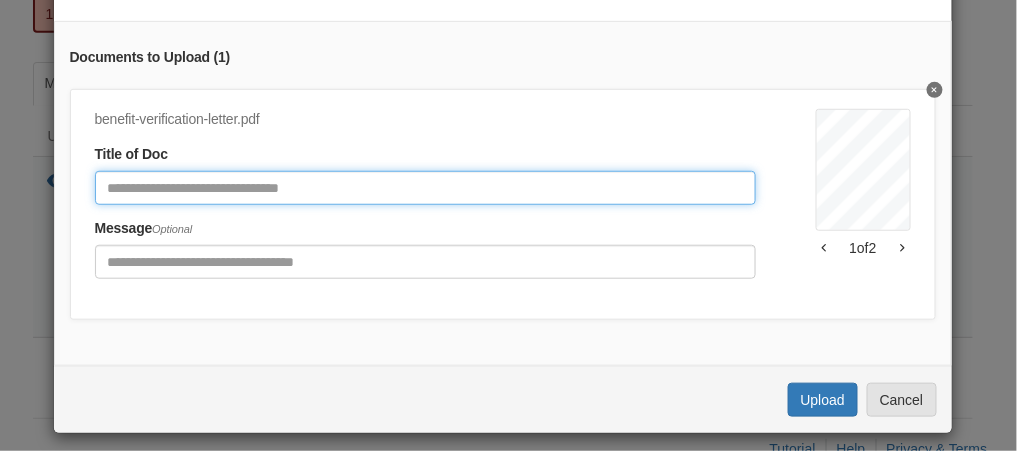 click 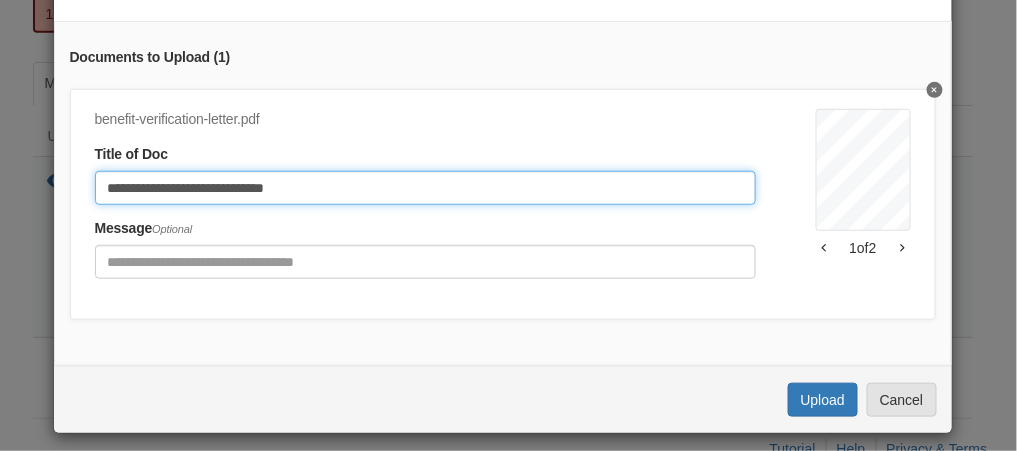 type on "**********" 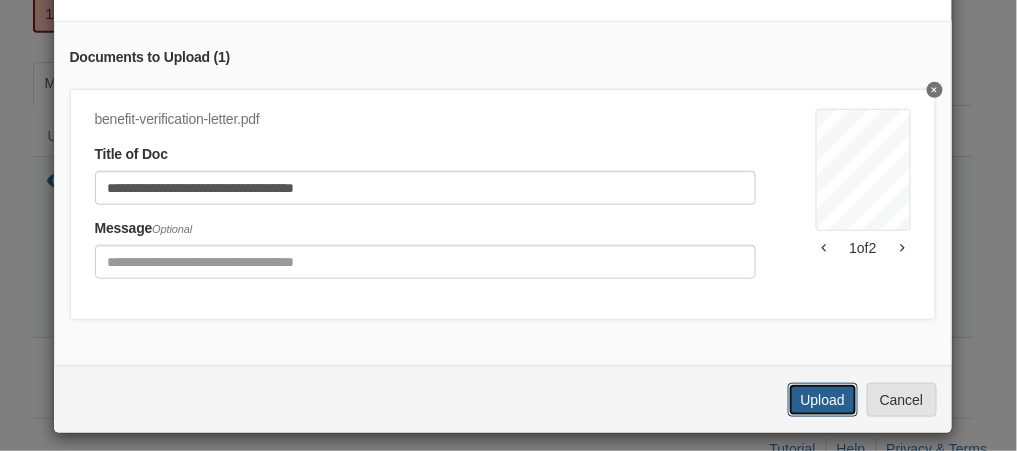 click on "Upload" at bounding box center [823, 400] 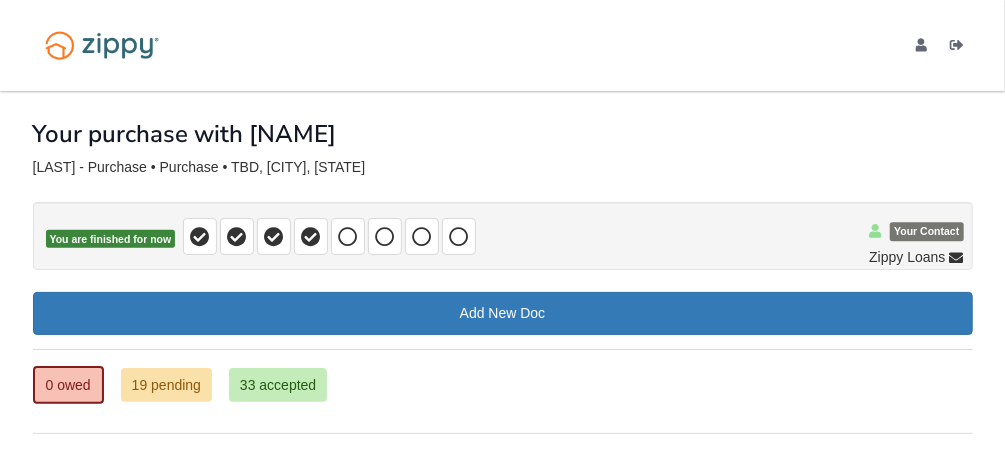scroll, scrollTop: 189, scrollLeft: 0, axis: vertical 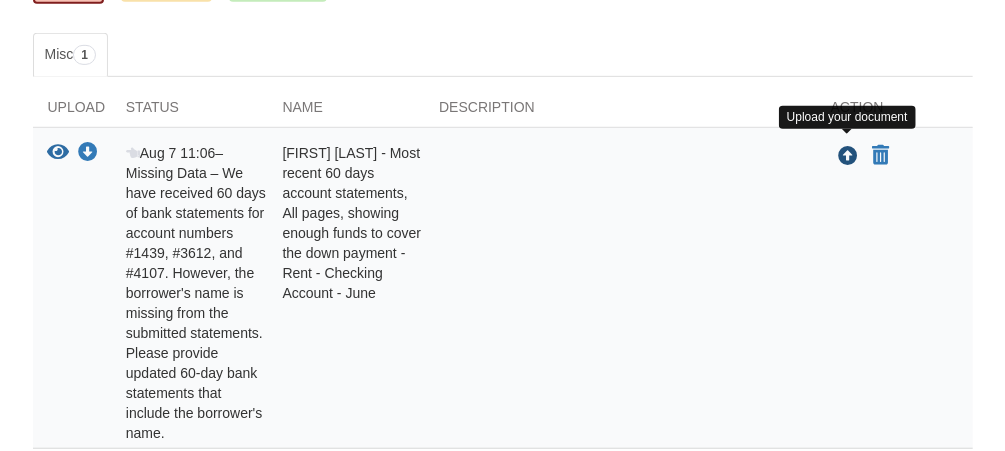 click at bounding box center [848, 157] 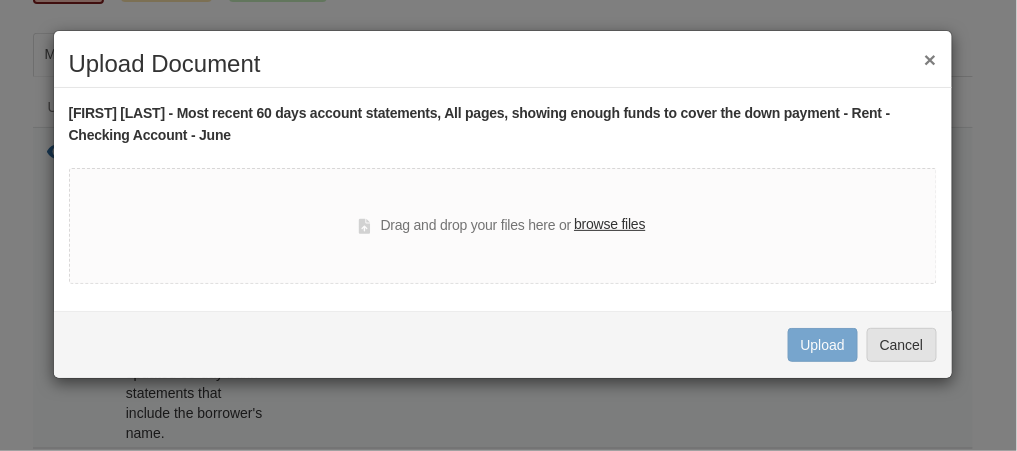 click on "browse files" at bounding box center [609, 225] 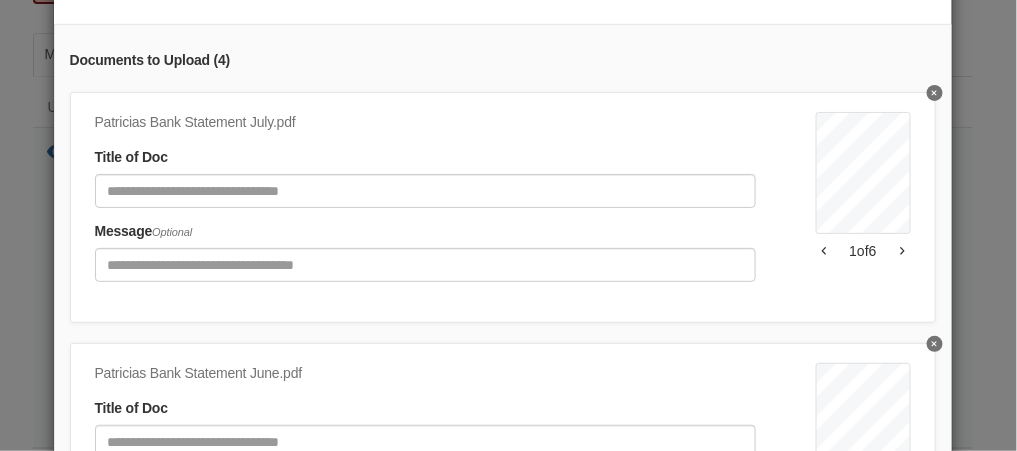 scroll, scrollTop: 240, scrollLeft: 0, axis: vertical 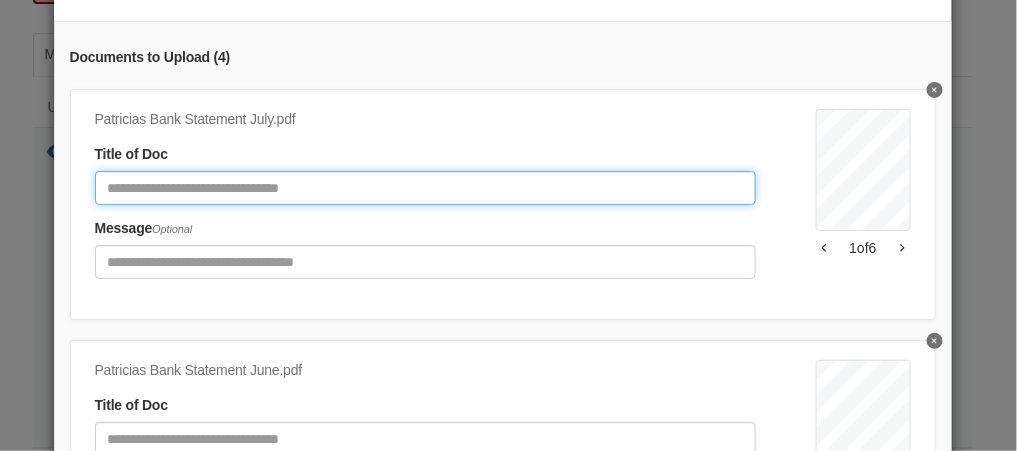 click 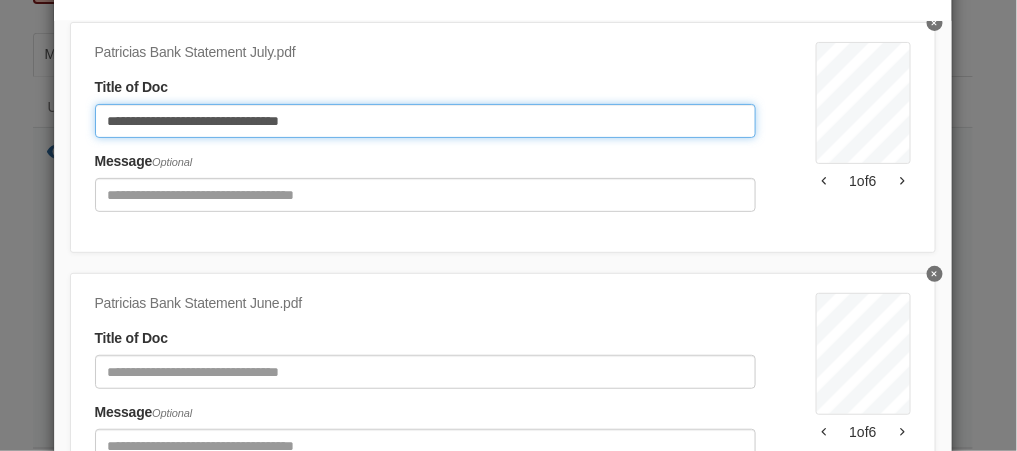 scroll, scrollTop: 160, scrollLeft: 0, axis: vertical 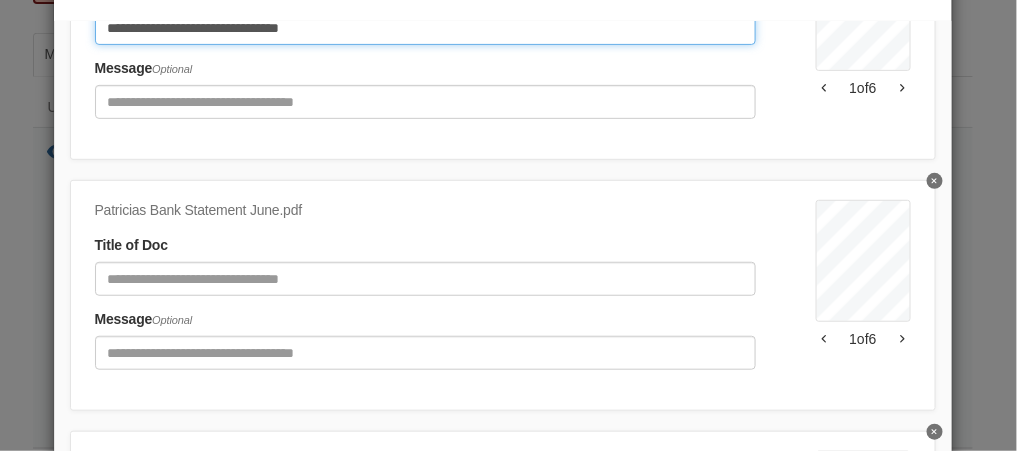 type on "**********" 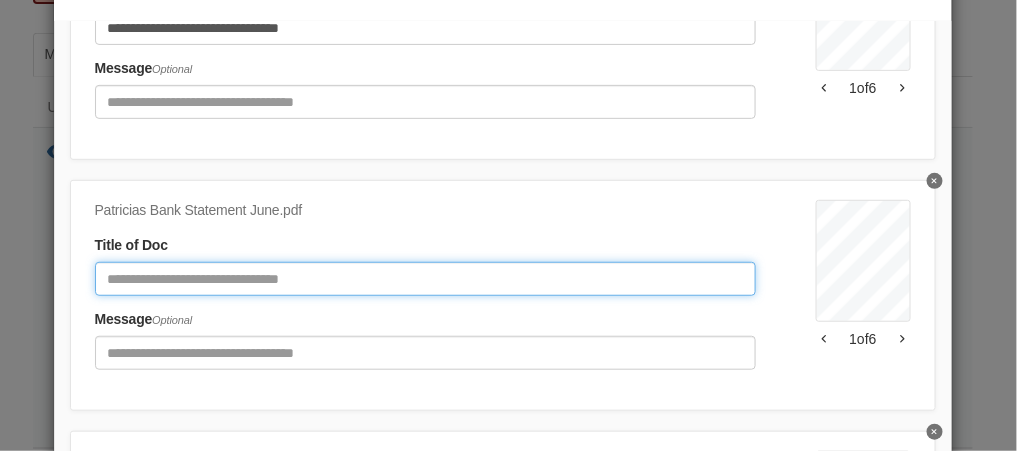 click 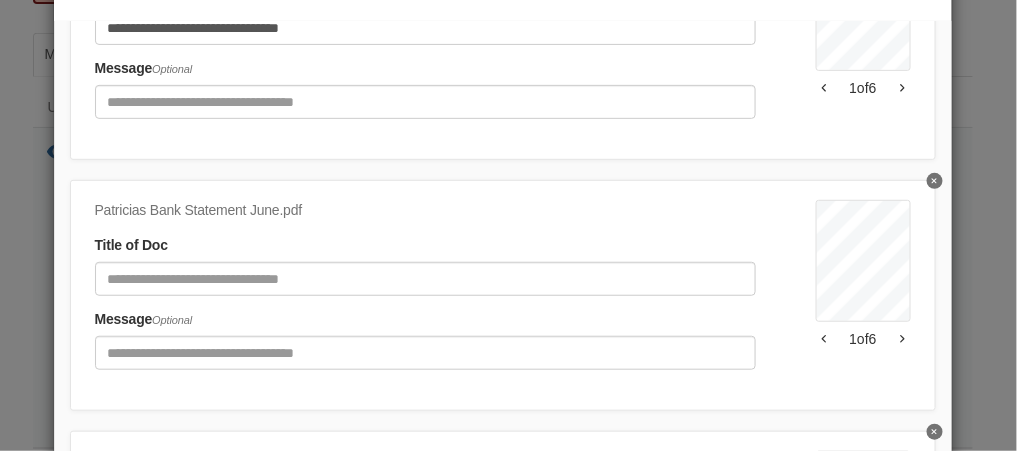 click on "Patricias Bank Statement June.pdf Title of Doc Message  Optional STATEMENT SUMMARY ACCOUNT NUMBER TYPE BALANCE 67045400 Primary Base Savings 128.53 670454107 Smart Checking 161.29 4566641439 Smart Checking 164.81 4572872200 Fixed Rate 30 Year 121826.96 4574595957 Secondary Savings Account 201.05 7067045410 Kwik Cash 0.00   Primary Base Savings - 67045400  My Primary Base Savings  DEPOSITS 0.00  INTEREST PAID 0.04  WITHDRAWALS 0.00  SERVICE CHARGE 0.00 Starting Balance 128.49 Ending Balance 128.53 TRANSACTIONS FOR: Primary Base Savings - 67045400 DATE DESCRIPTION WITHDRAWAL\DEPOSITS BALANCE 06-30-2025 Credit Interest 0.04 128.53 Summary of Overdraft and Returned Item Fees Total for This Period Total Year-to-Date Total Overdraft Fees $ 0.00 $ 0.00 Total Returned Item Fees $ 0.00 $ 0.00 If you have been paying multiple overdraft fees, there may be alternative products available at a lower cost to you.  Please call our Member Service Center at EFFECTIVE INTEREST INACTIVE END DATE RATE DATE DATE 06-01-2025 0.400" 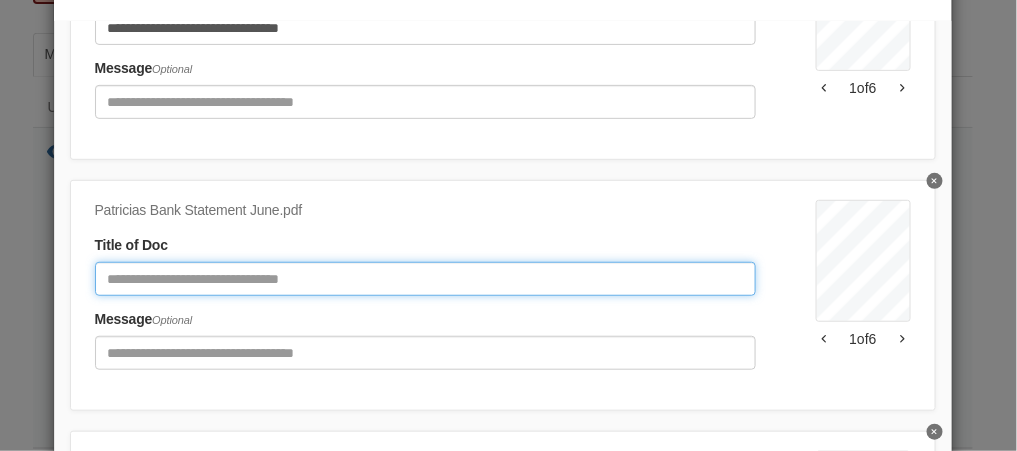click 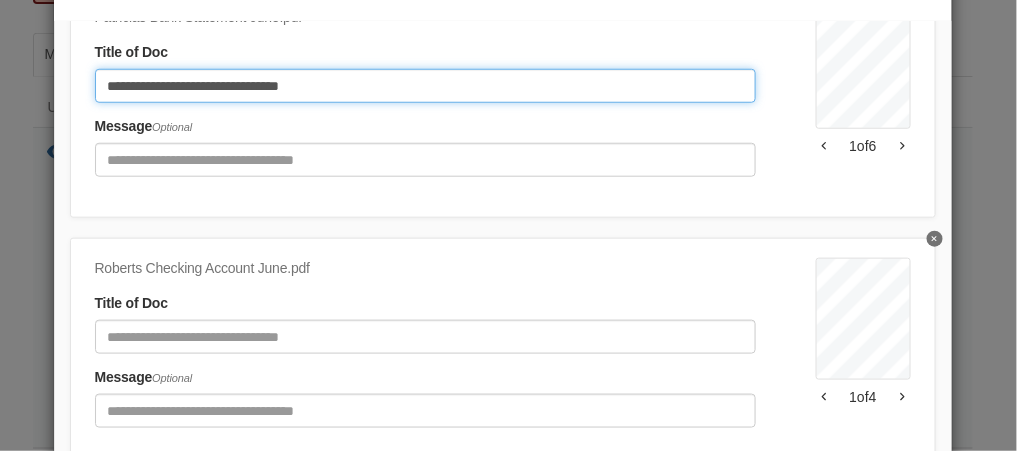 scroll, scrollTop: 400, scrollLeft: 0, axis: vertical 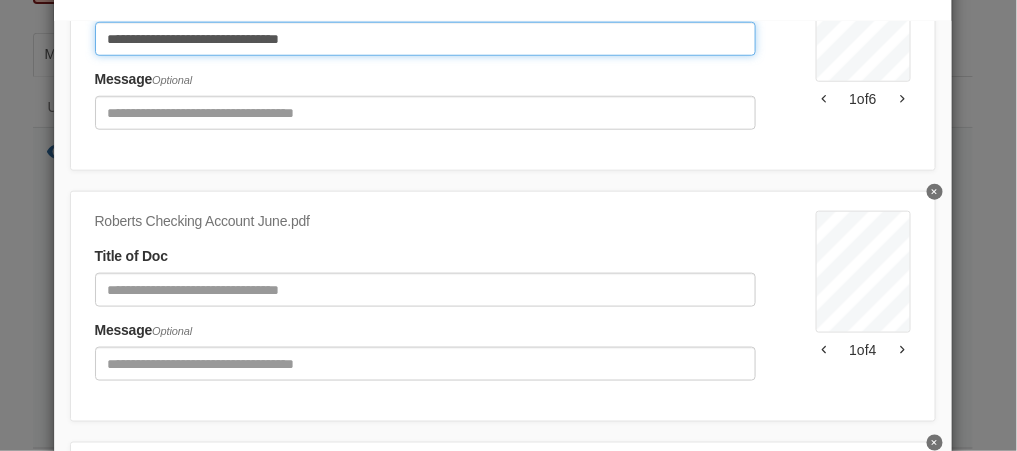 type on "**********" 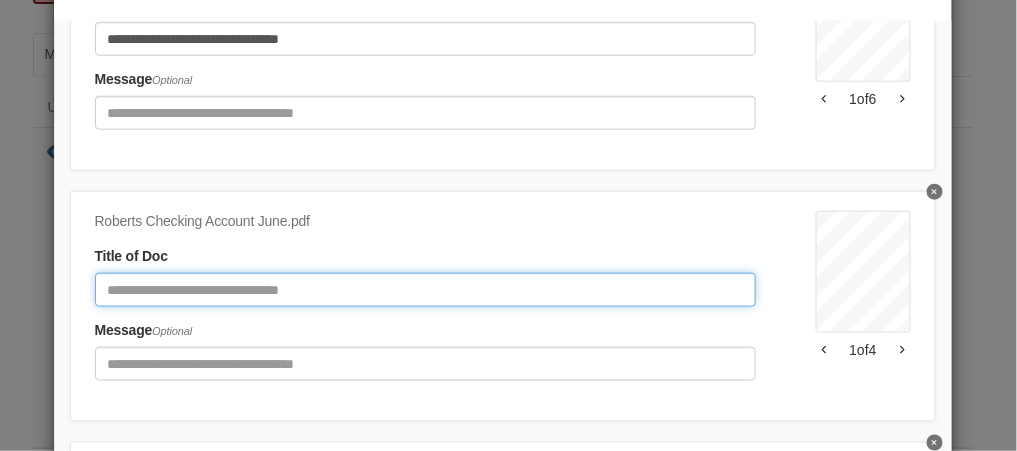 click 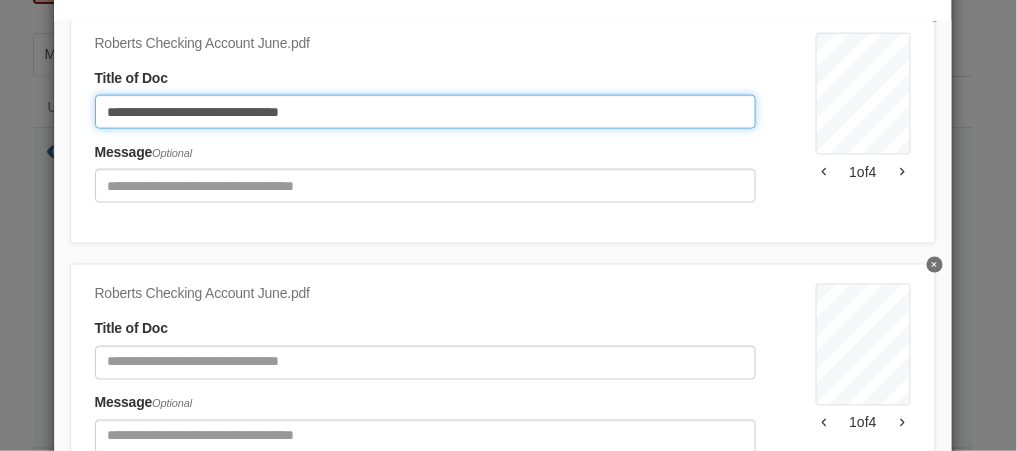 scroll, scrollTop: 604, scrollLeft: 0, axis: vertical 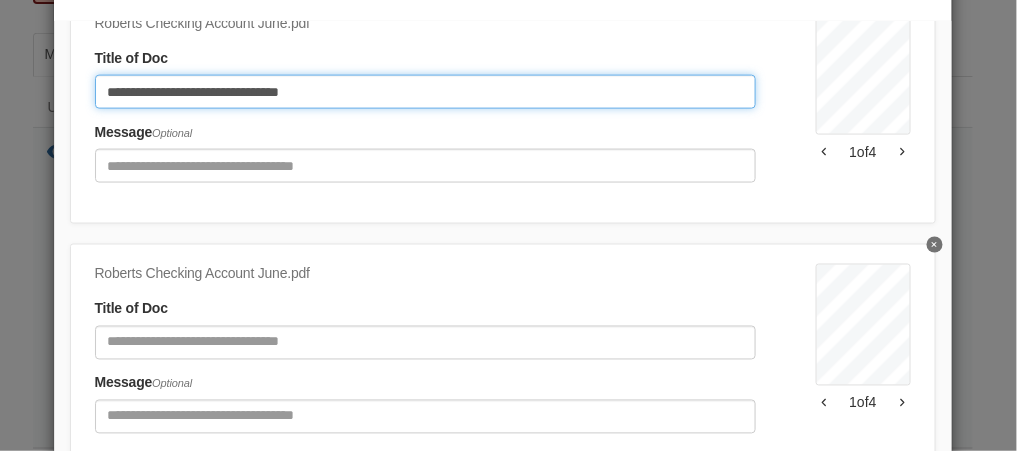 type on "**********" 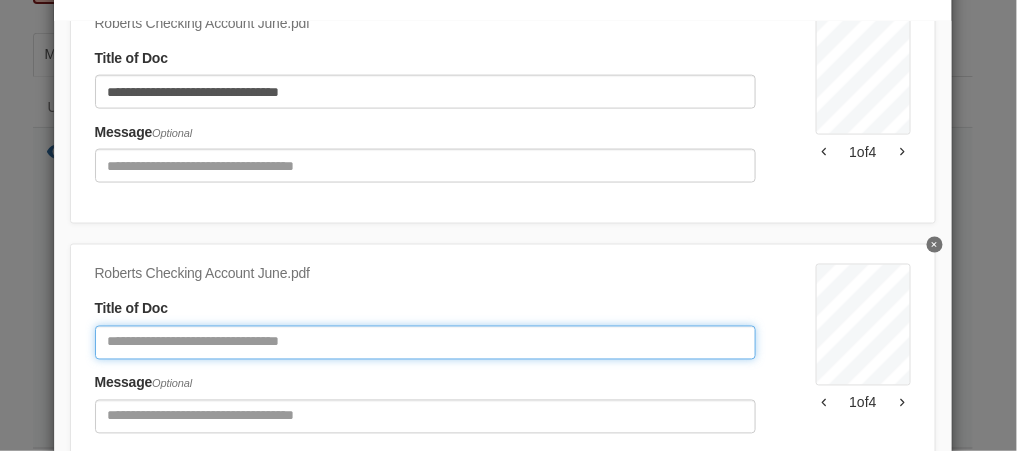 click 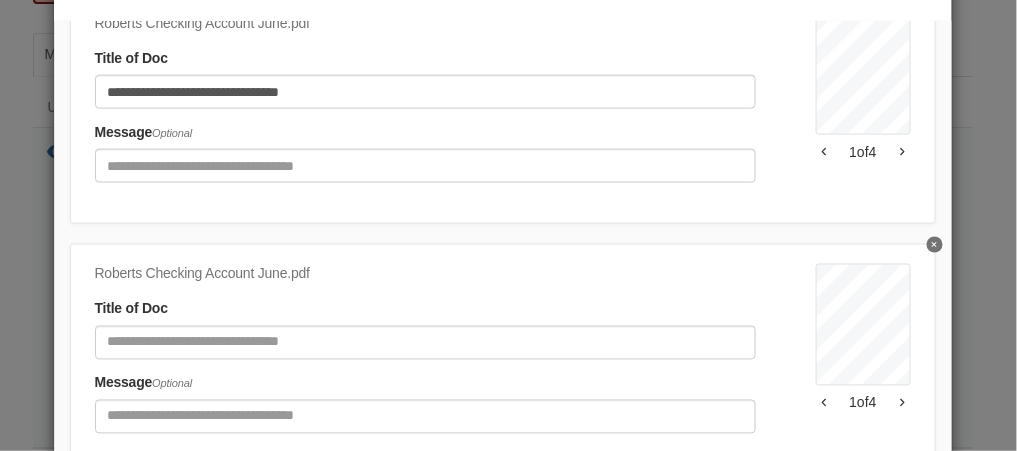 click on "Roberts Checking Account June.pdf" at bounding box center [425, 275] 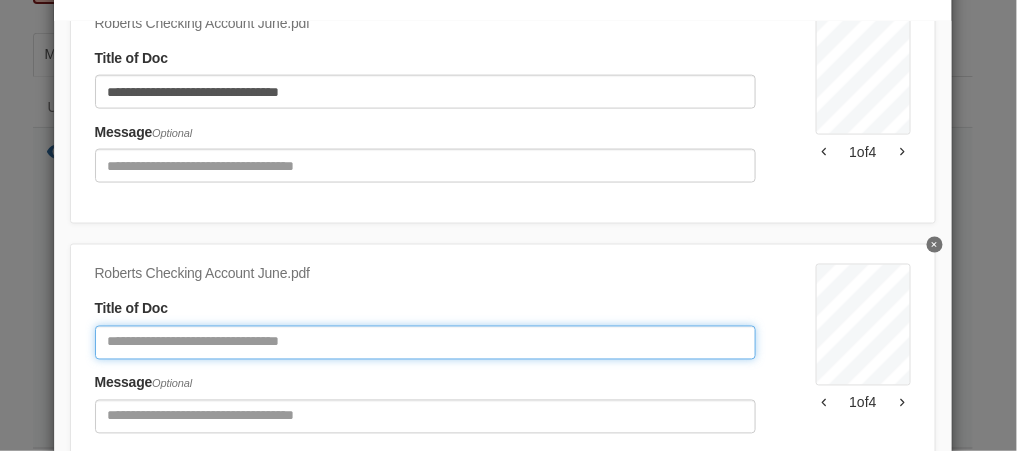 click 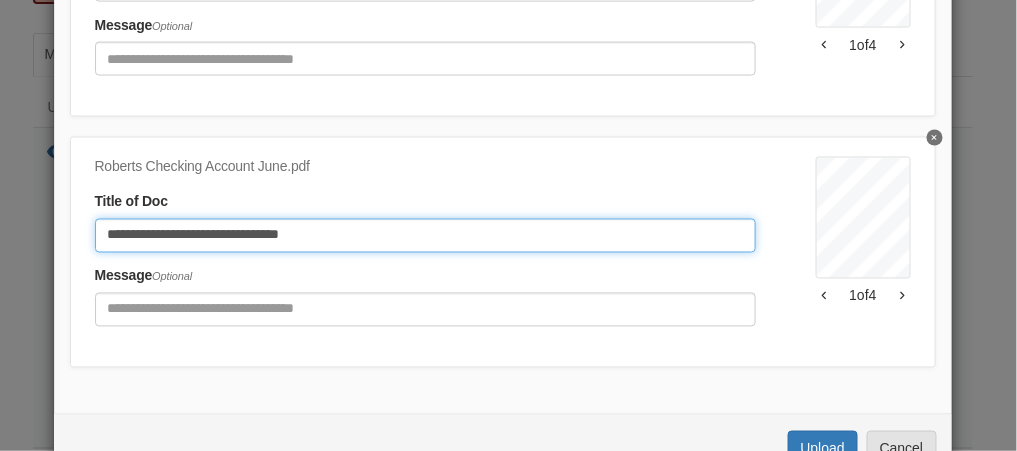 scroll, scrollTop: 405, scrollLeft: 0, axis: vertical 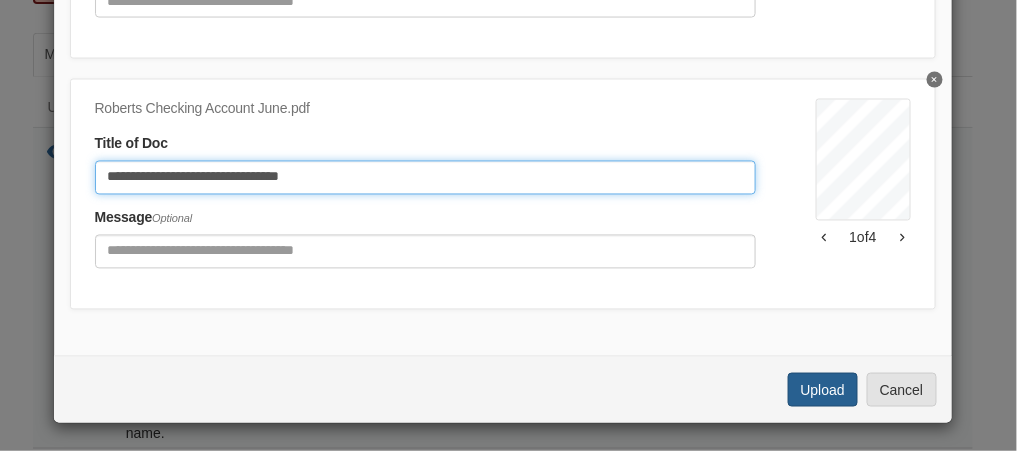 type on "**********" 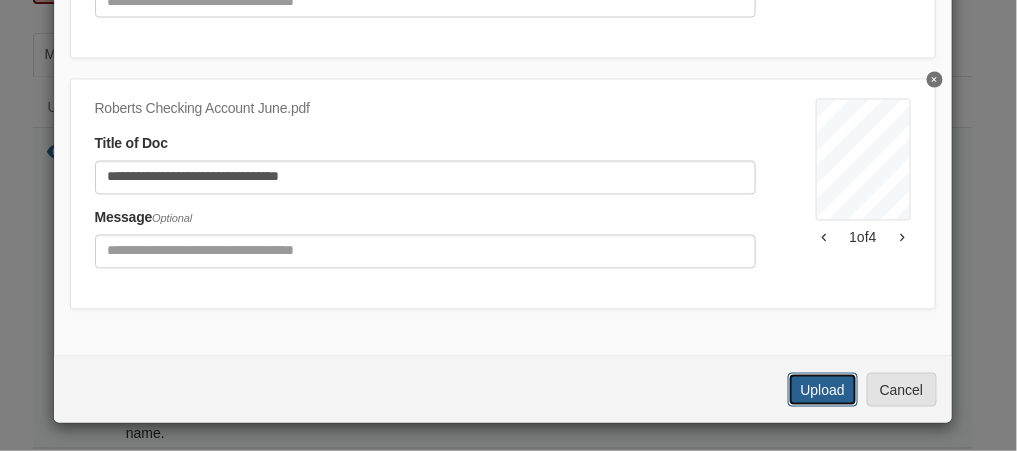 click on "Upload" at bounding box center (823, 390) 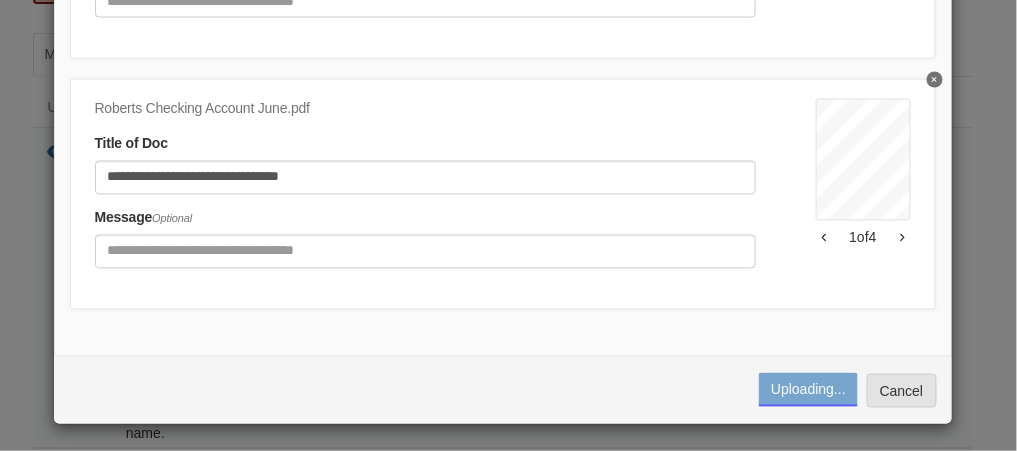 scroll, scrollTop: 406, scrollLeft: 0, axis: vertical 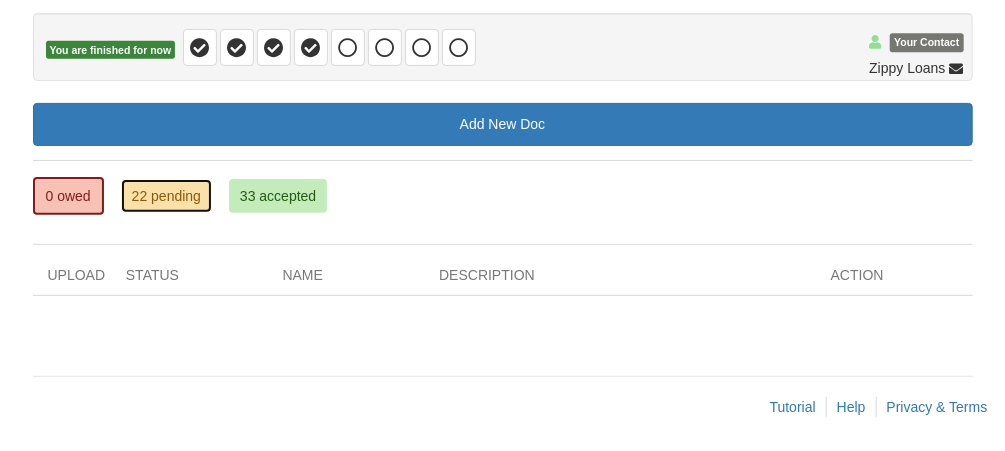click on "22 pending" at bounding box center [166, 196] 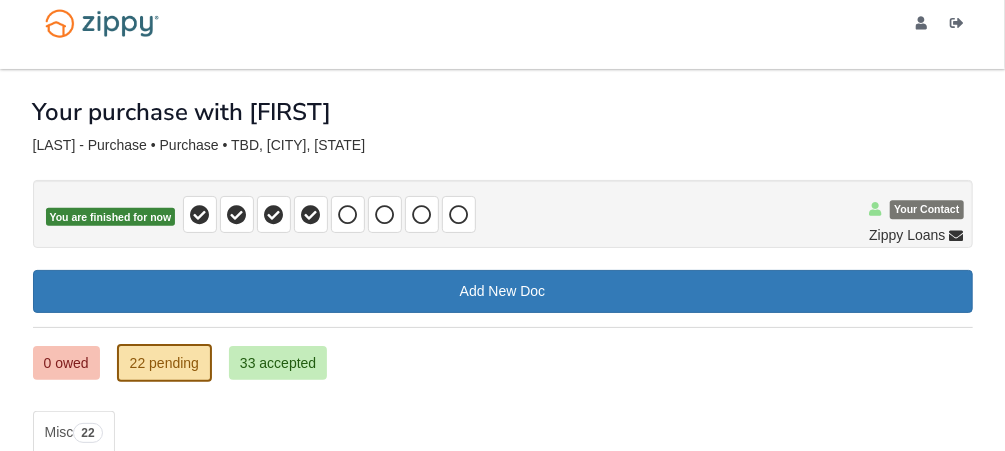 scroll, scrollTop: 0, scrollLeft: 0, axis: both 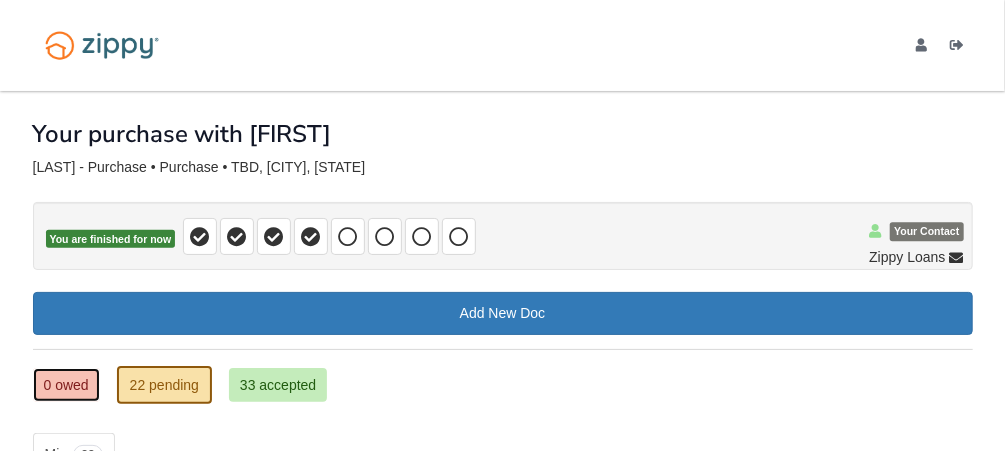 click on "0 owed" at bounding box center (66, 385) 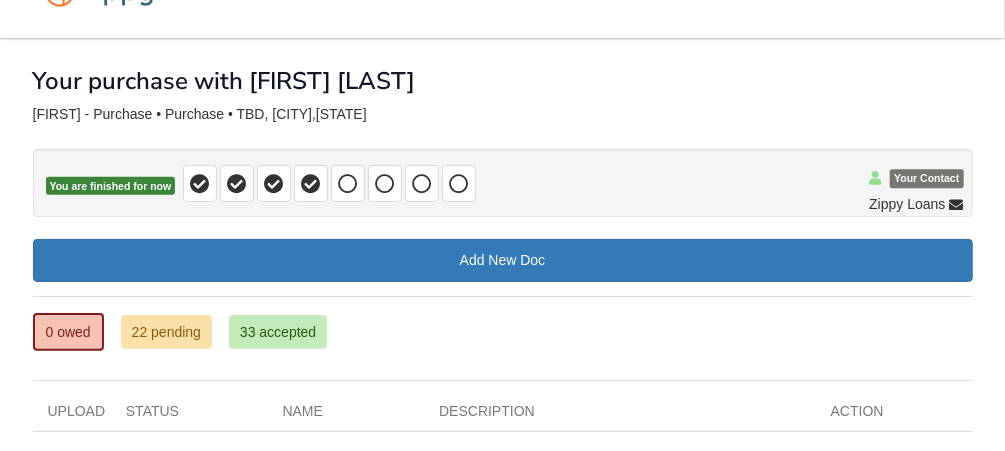 scroll, scrollTop: 0, scrollLeft: 0, axis: both 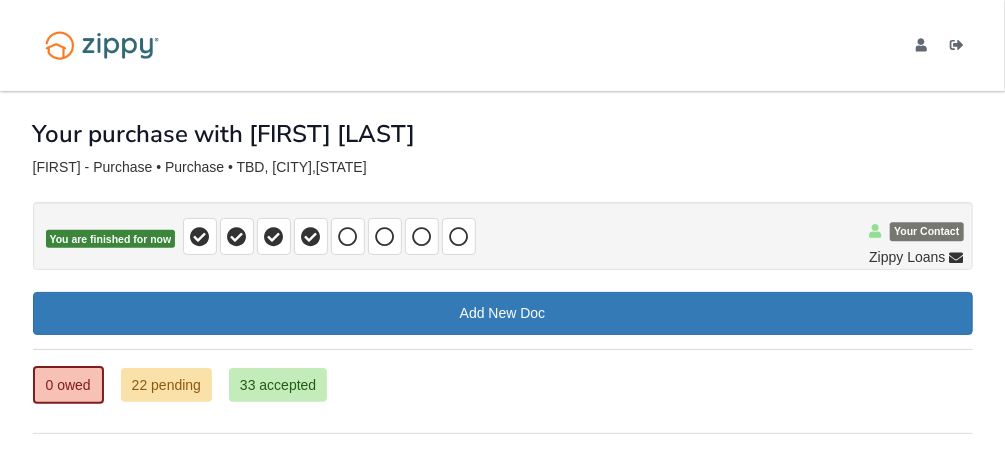 drag, startPoint x: 571, startPoint y: 171, endPoint x: 632, endPoint y: 382, distance: 219.64061 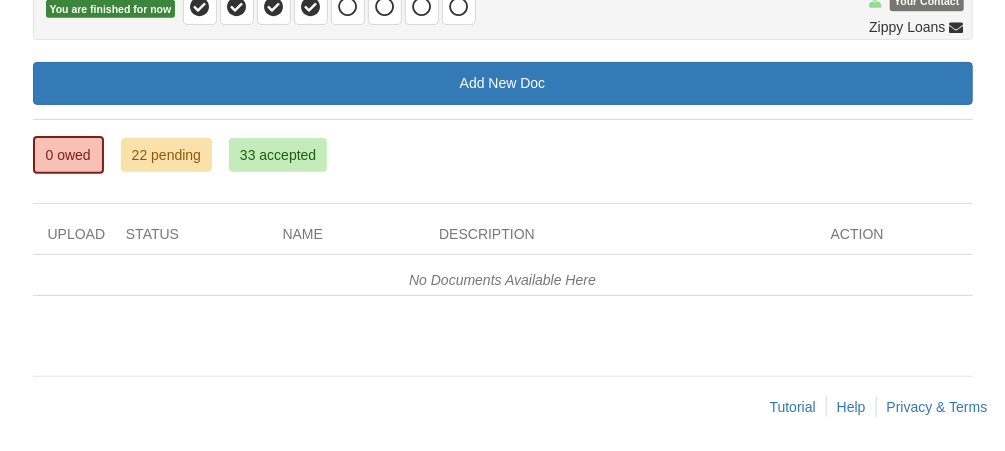scroll, scrollTop: 0, scrollLeft: 0, axis: both 